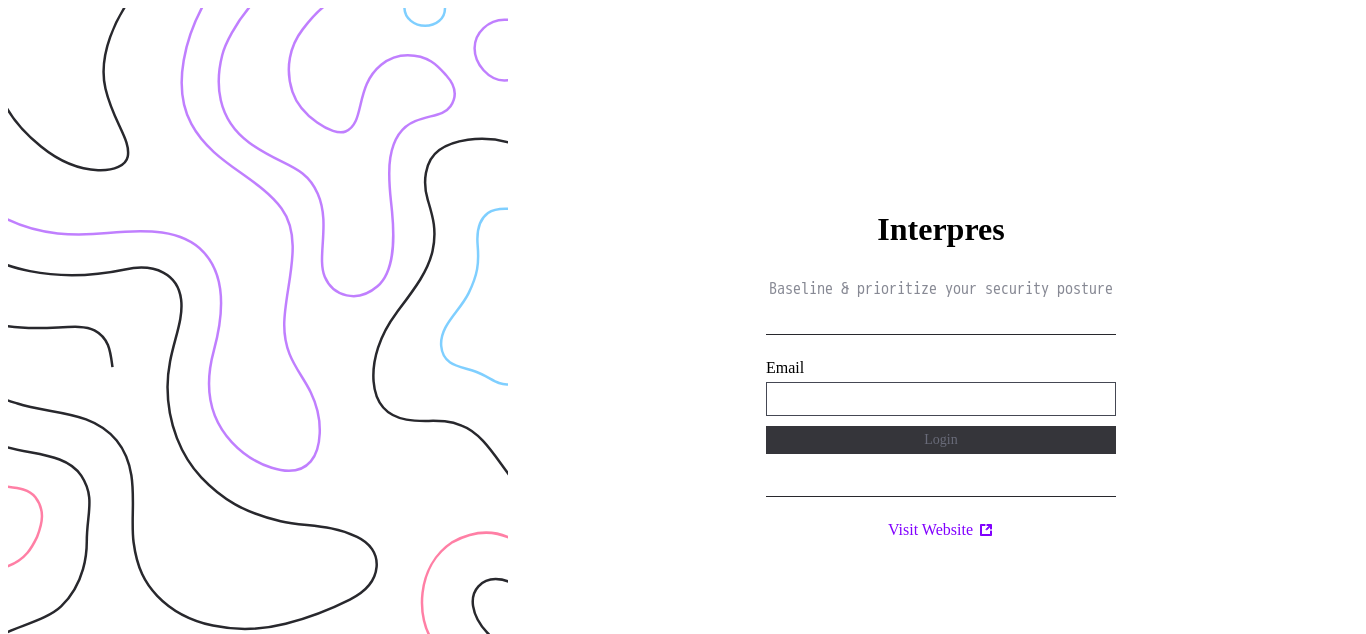 click on "**********" at bounding box center [941, 399] 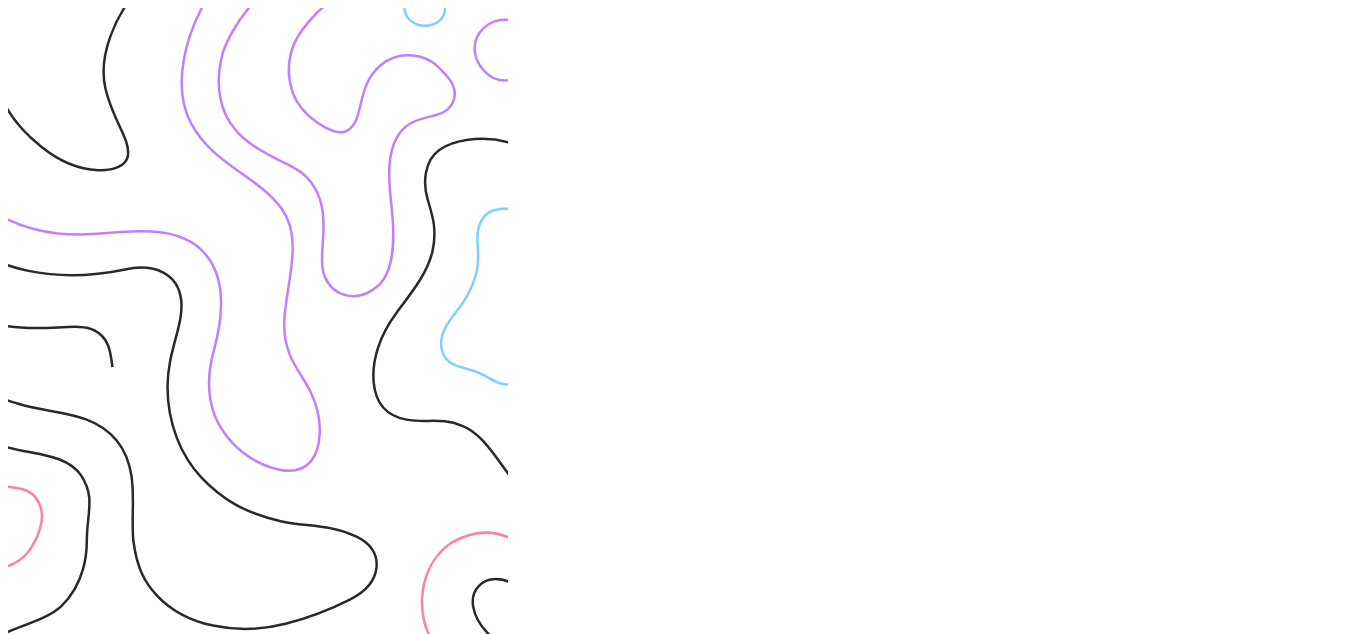 scroll, scrollTop: 0, scrollLeft: 0, axis: both 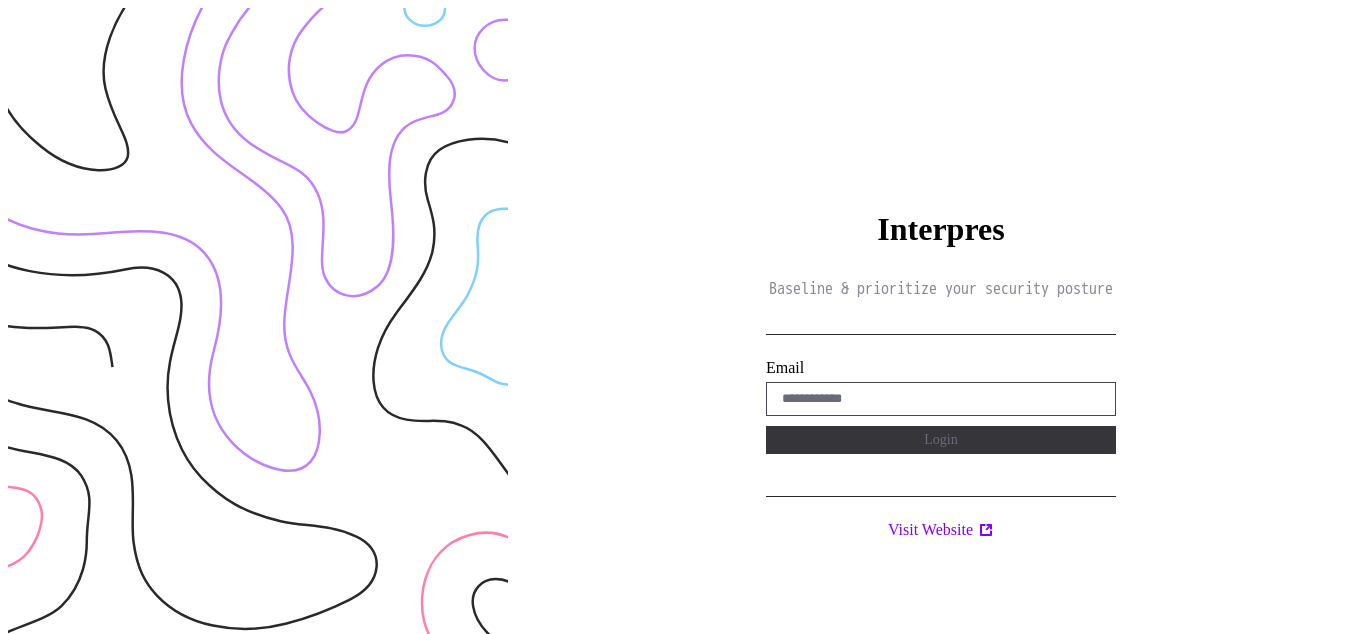 click on "Interpres Baseline & prioritize your security posture Email Login Visit Website" at bounding box center [941, 325] 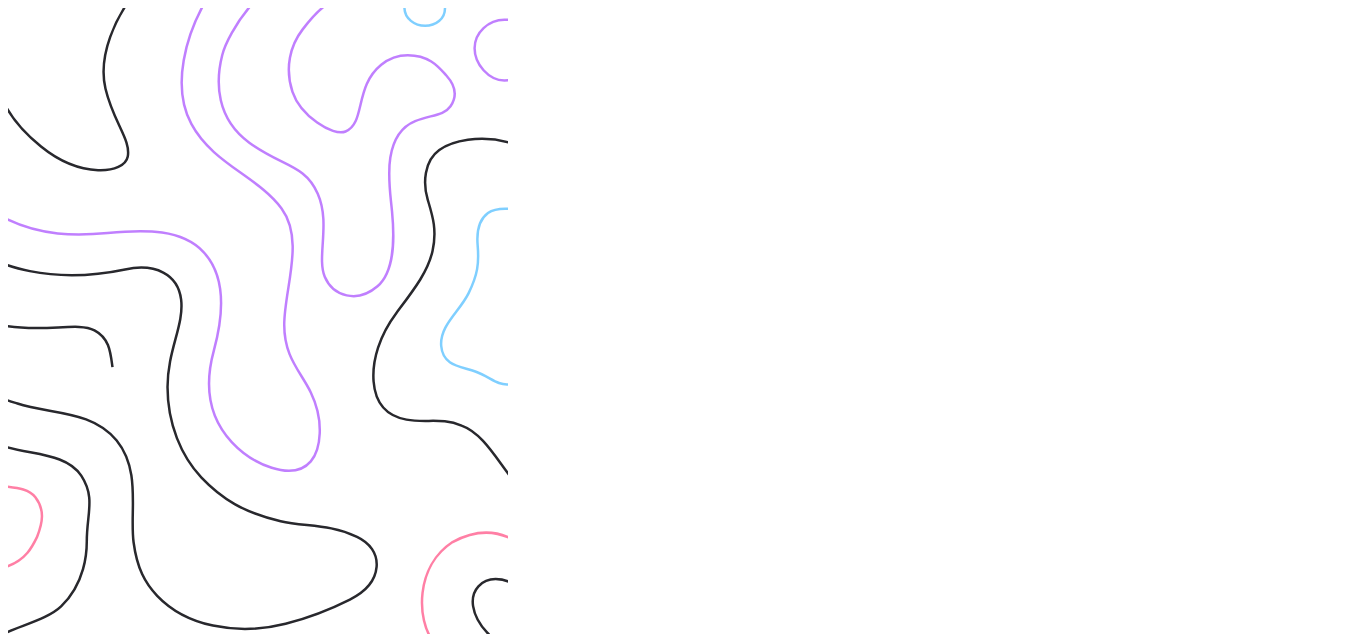 scroll, scrollTop: 0, scrollLeft: 0, axis: both 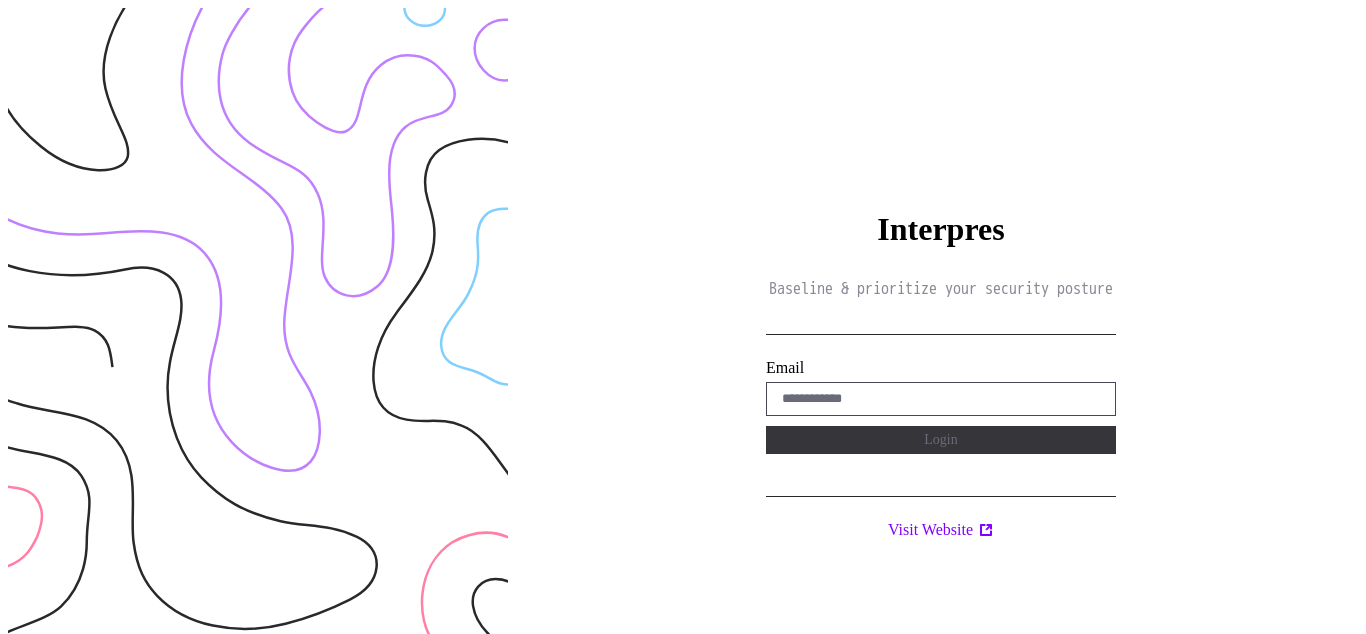 click on "Interpres Baseline & prioritize your security posture Email Login Visit Website" at bounding box center (941, 325) 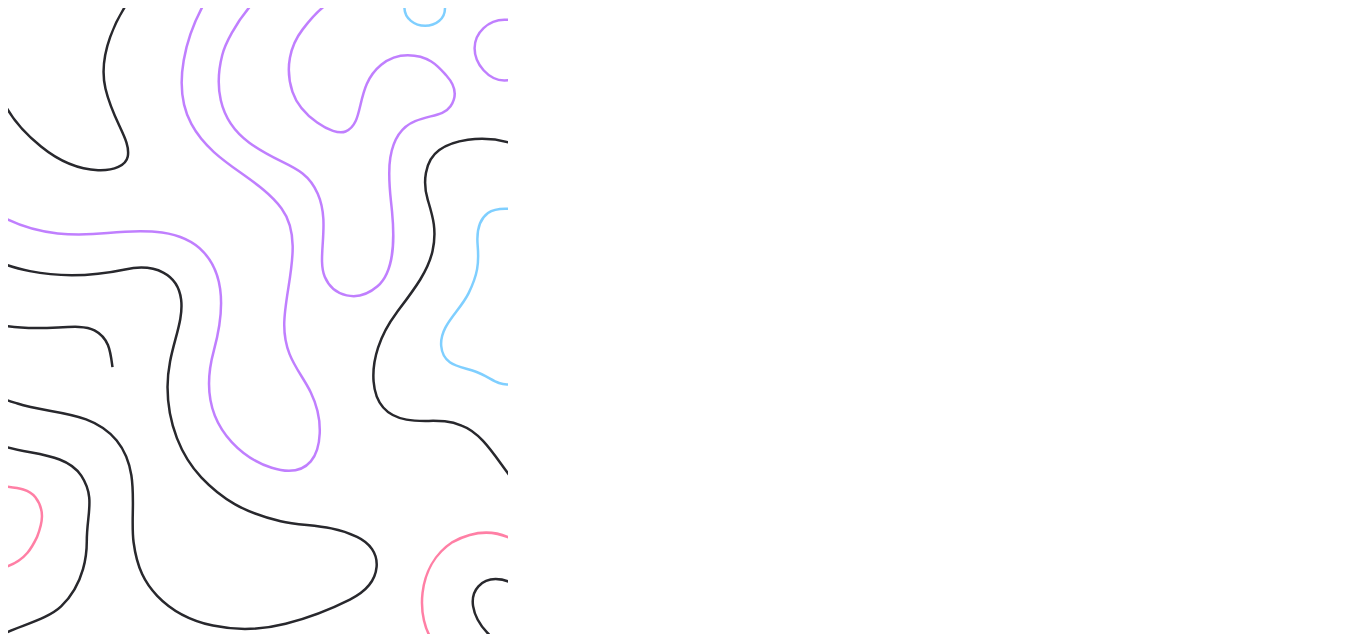 scroll, scrollTop: 0, scrollLeft: 0, axis: both 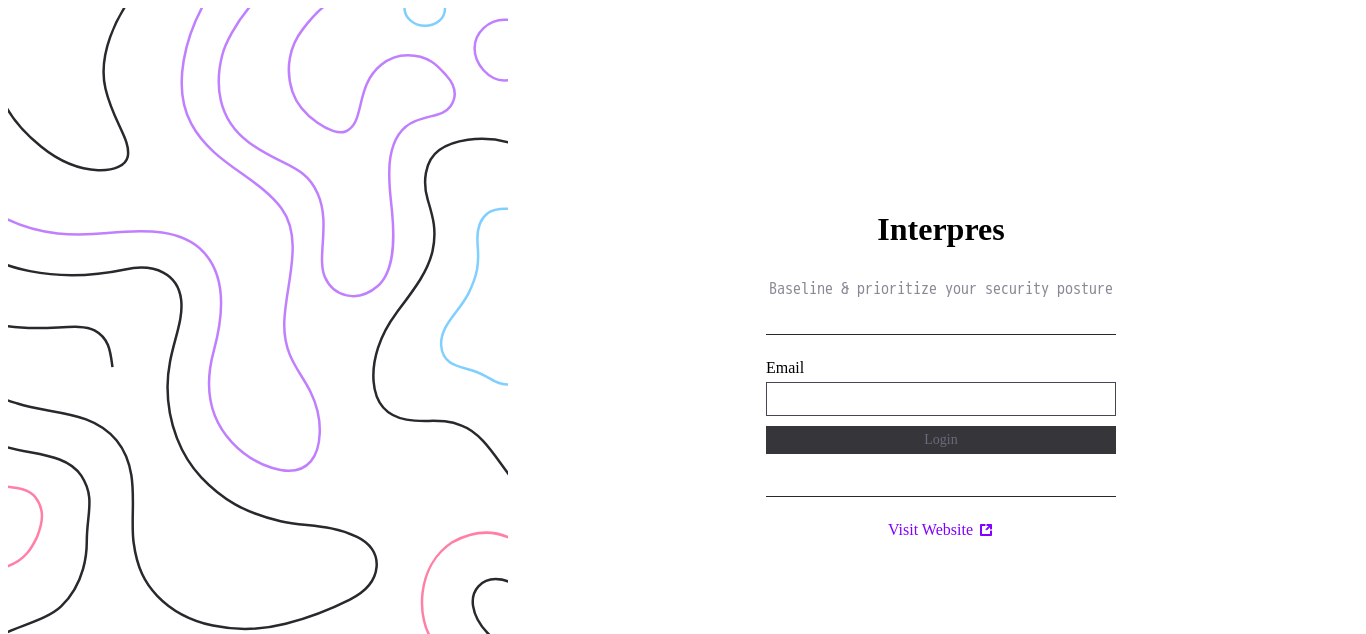 type on "**********" 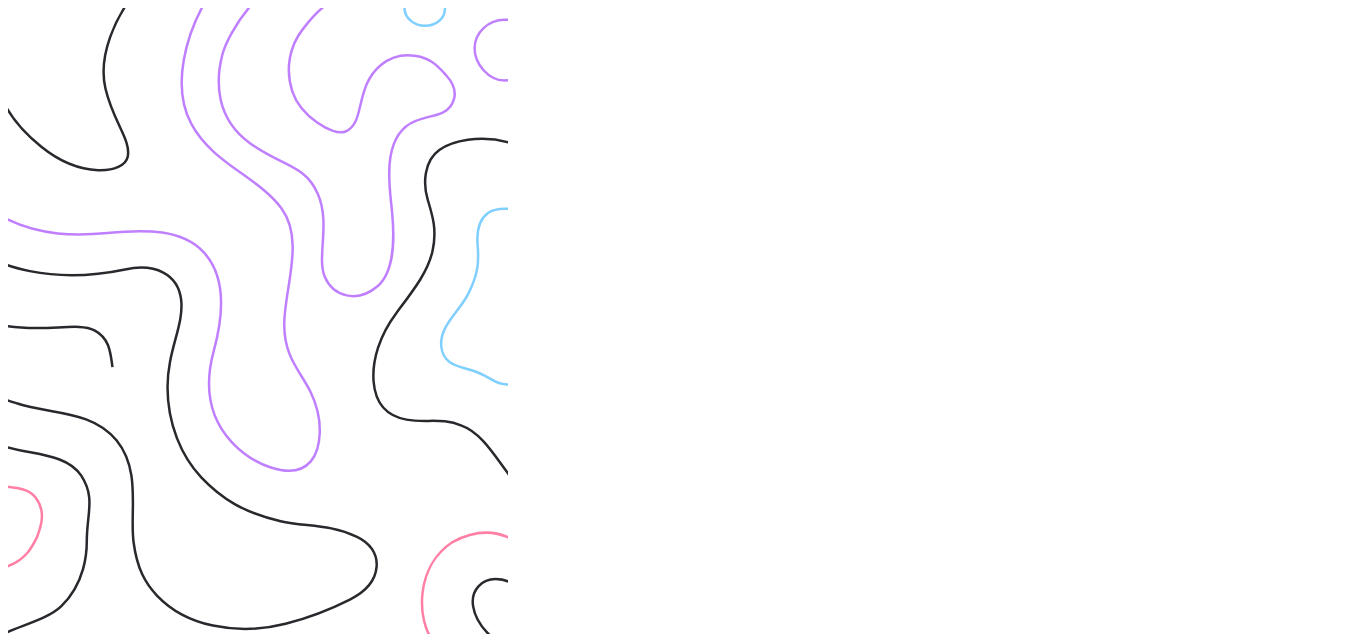 scroll, scrollTop: 0, scrollLeft: 0, axis: both 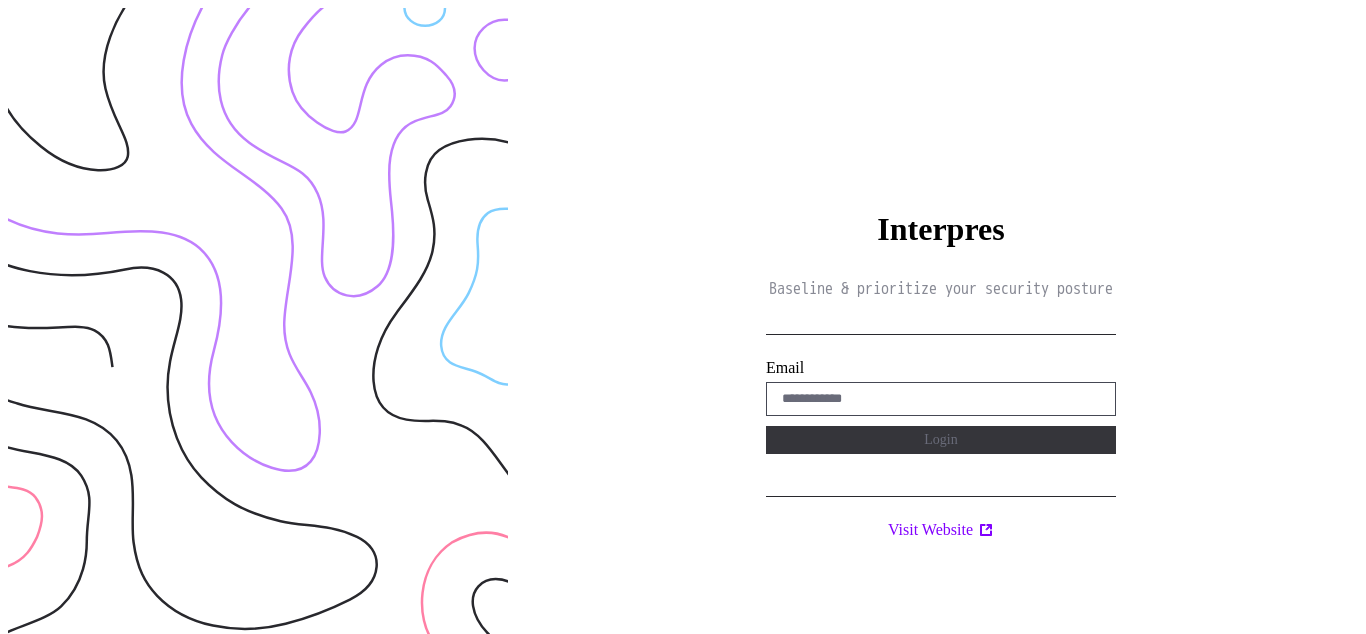 click on "Interpres Baseline & prioritize your security posture Email Login Visit Website" at bounding box center (941, 325) 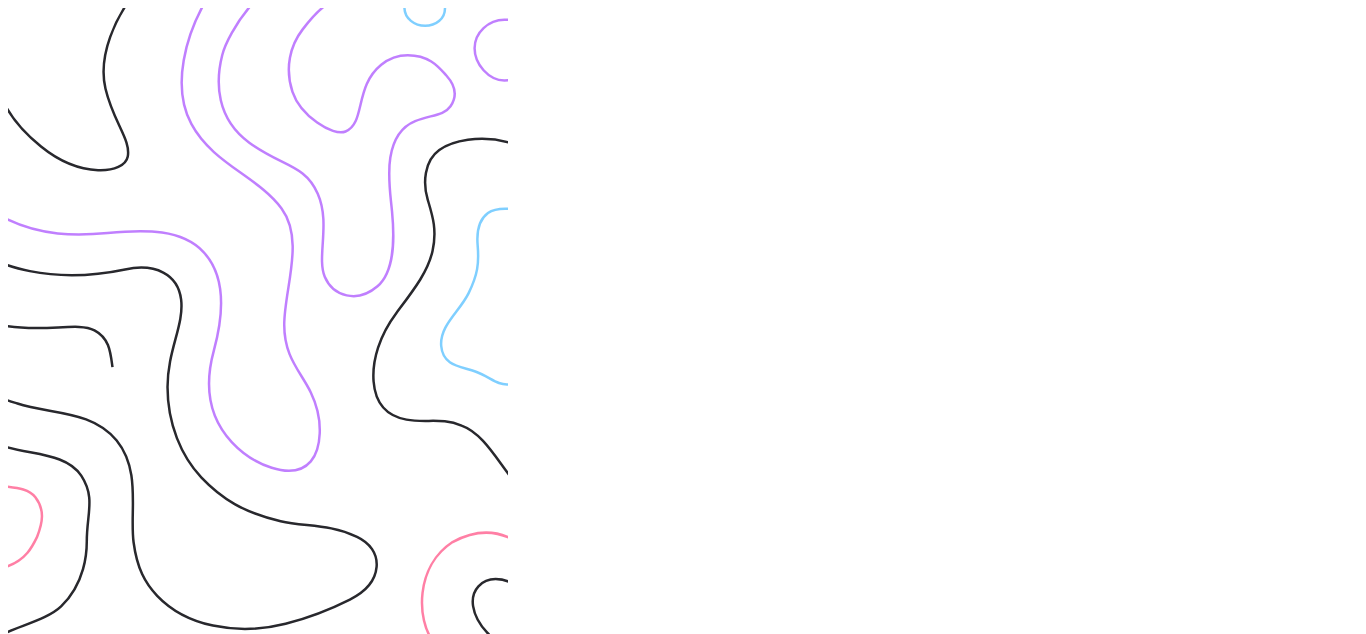 scroll, scrollTop: 0, scrollLeft: 0, axis: both 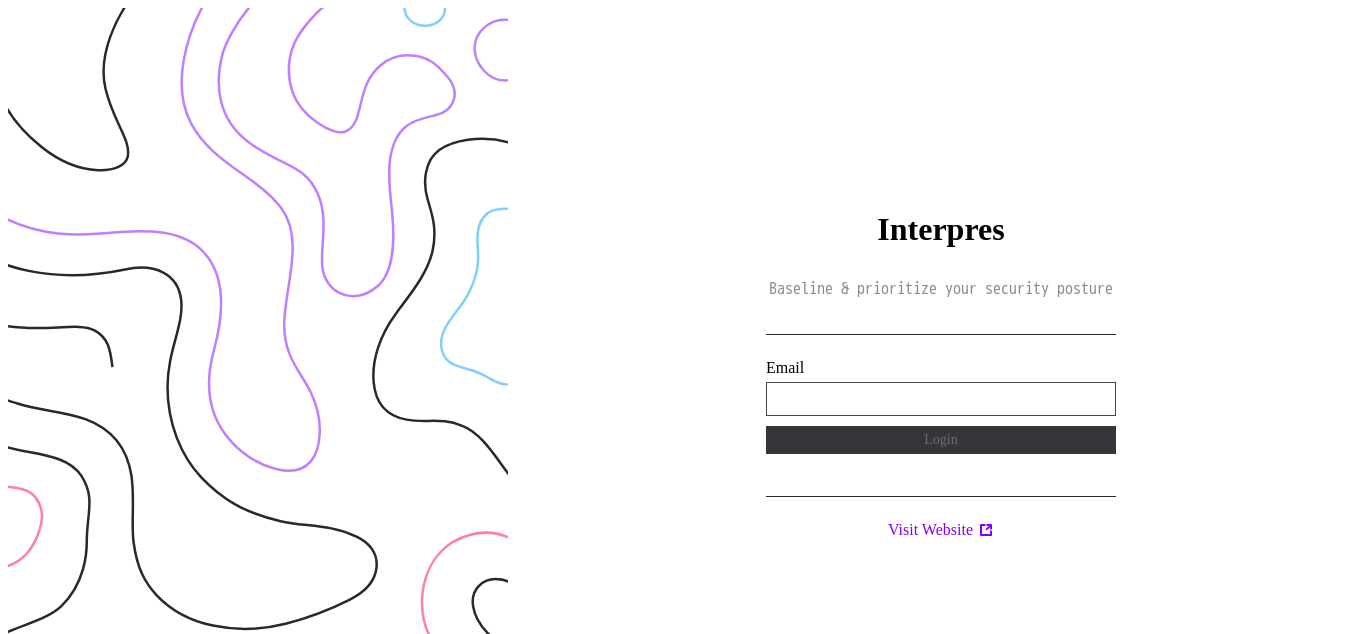 type on "**********" 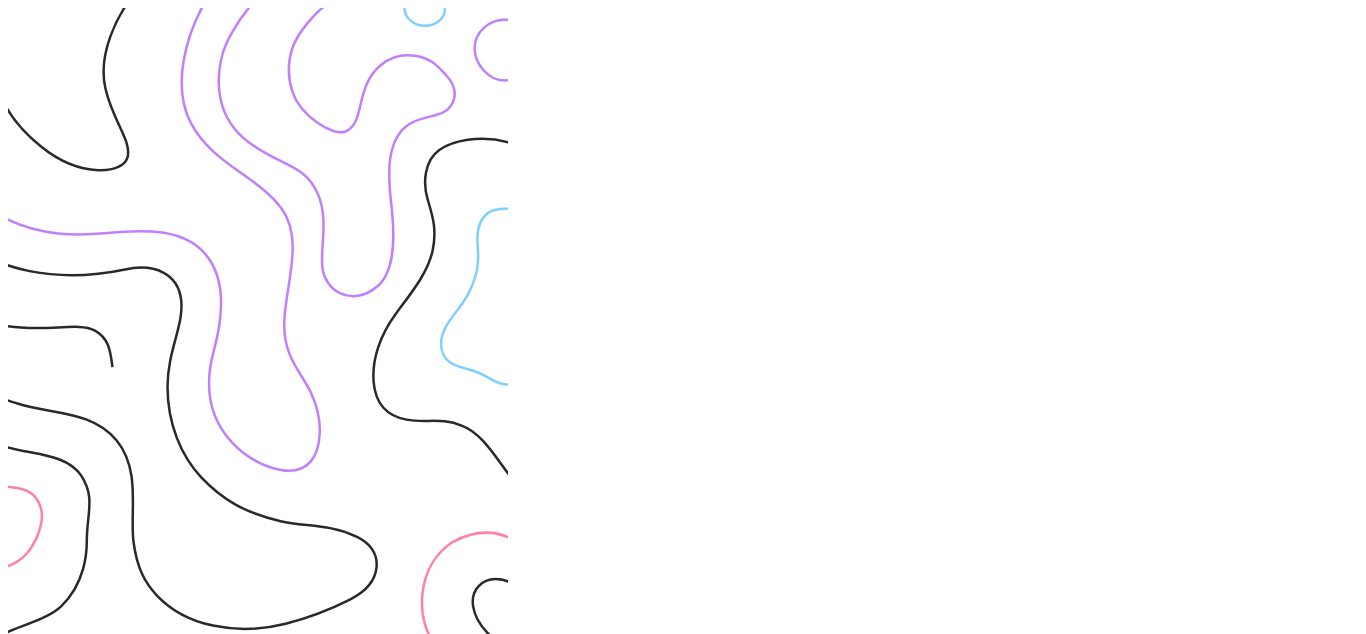 scroll, scrollTop: 0, scrollLeft: 0, axis: both 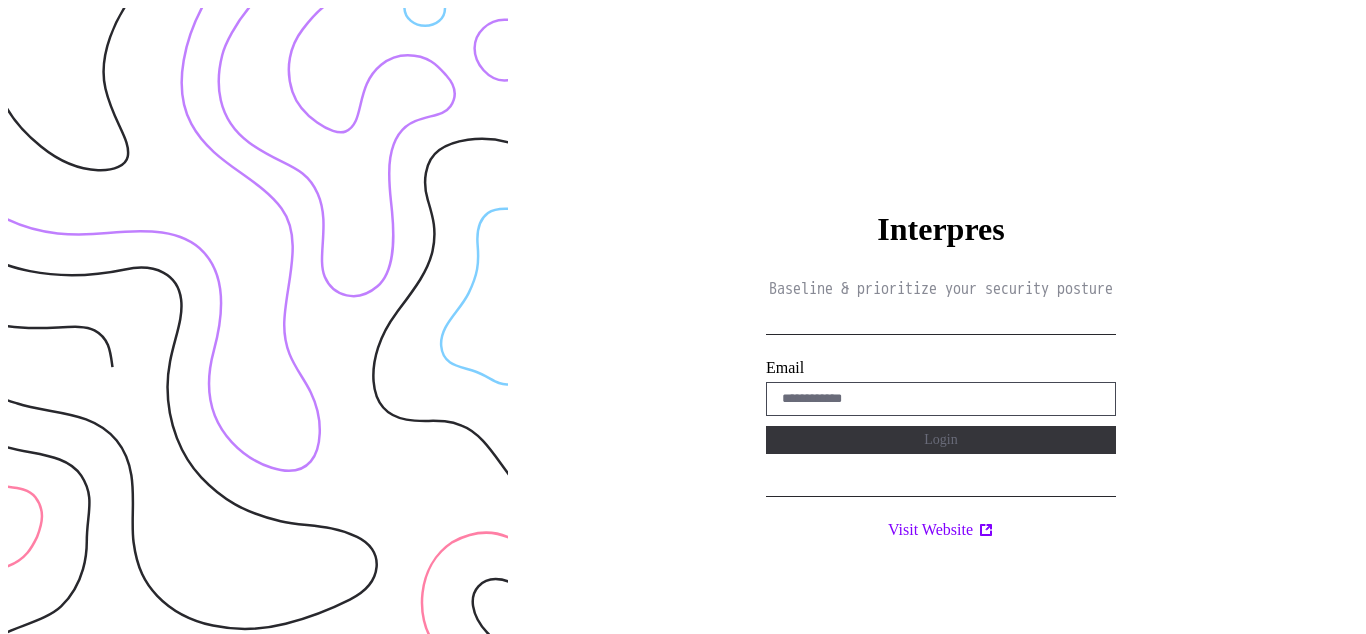 click on "Interpres Baseline & prioritize your security posture Email Login Visit Website" at bounding box center (941, 325) 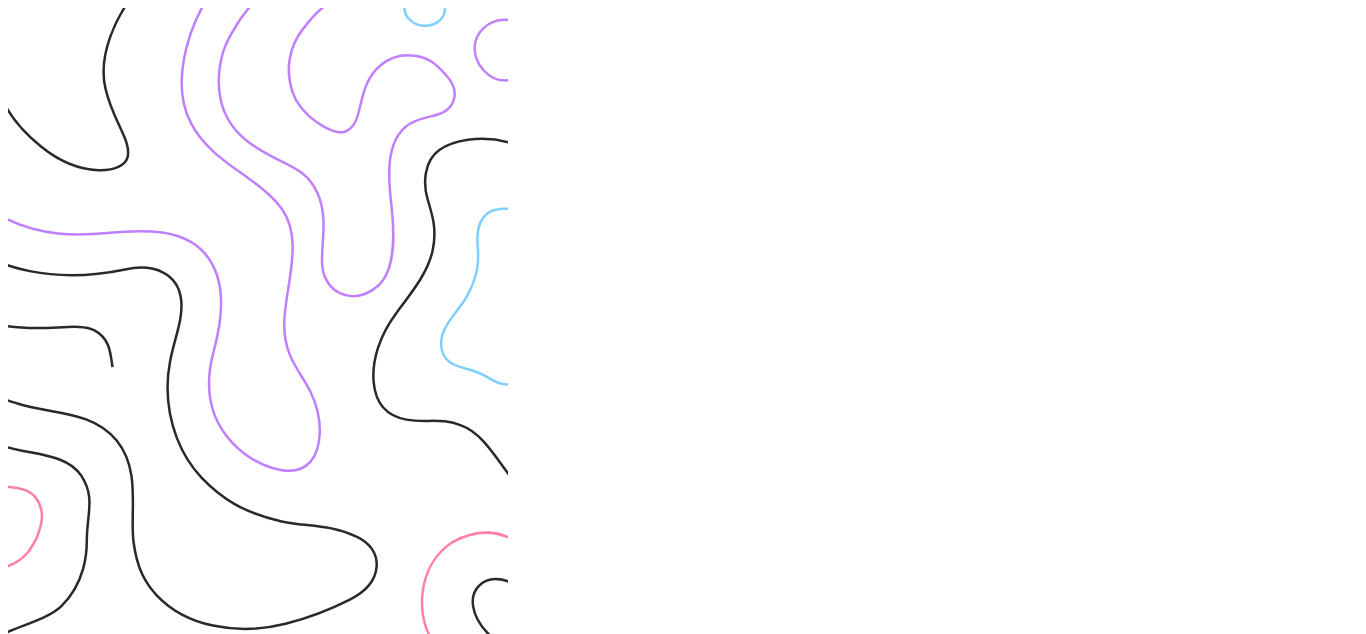 scroll, scrollTop: 0, scrollLeft: 0, axis: both 